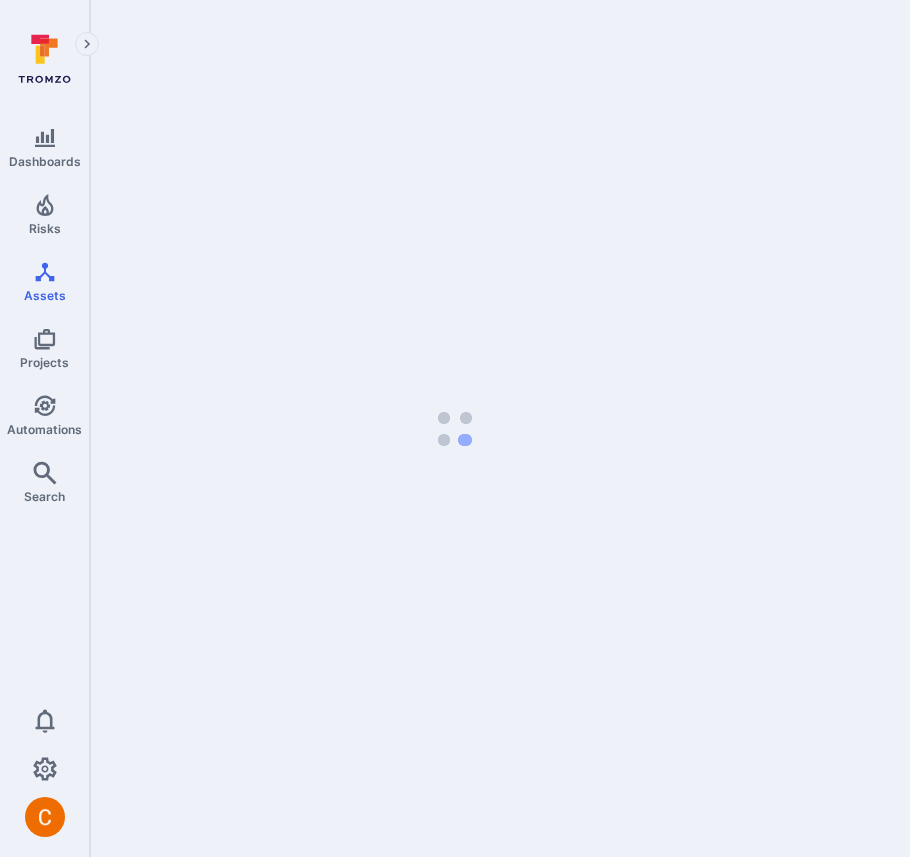 scroll, scrollTop: 0, scrollLeft: 0, axis: both 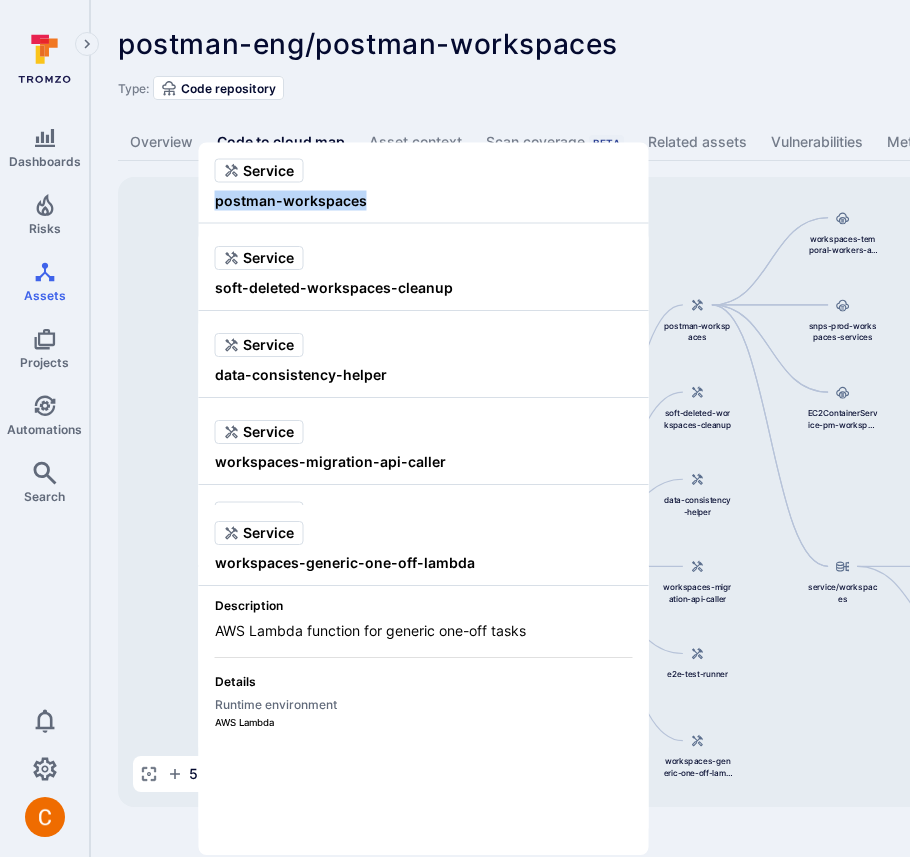 drag, startPoint x: 370, startPoint y: 200, endPoint x: 216, endPoint y: 192, distance: 154.20766 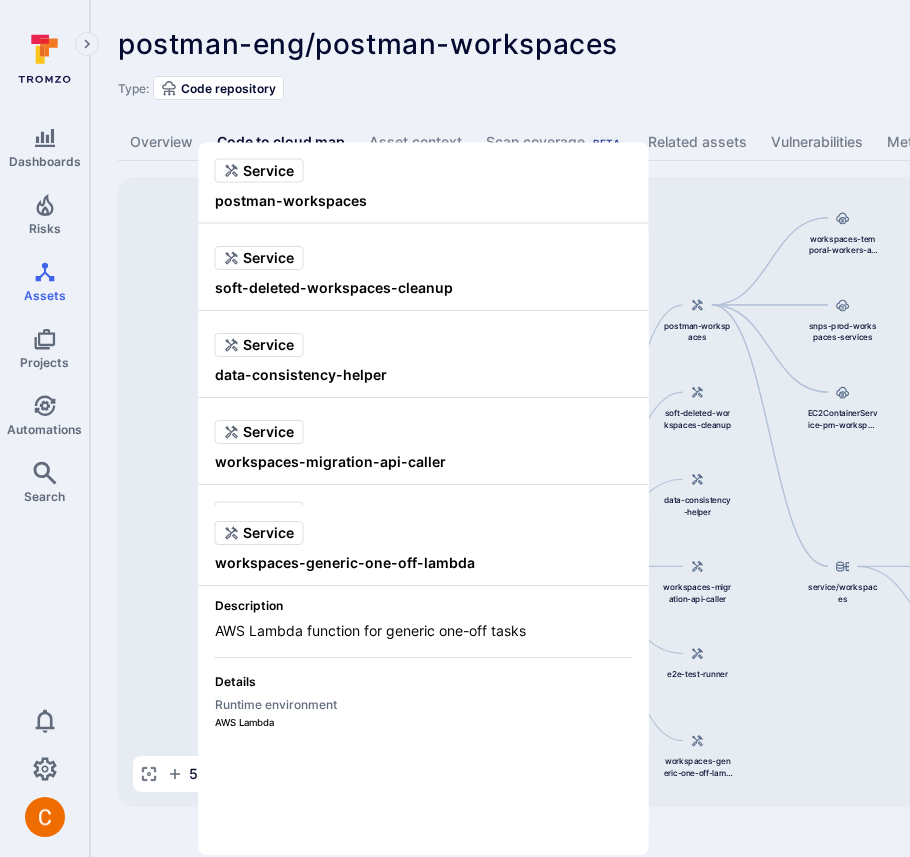 click on "postman-eng/postman-workspaces ...   Show  more Type: Code repository" at bounding box center [765, 64] 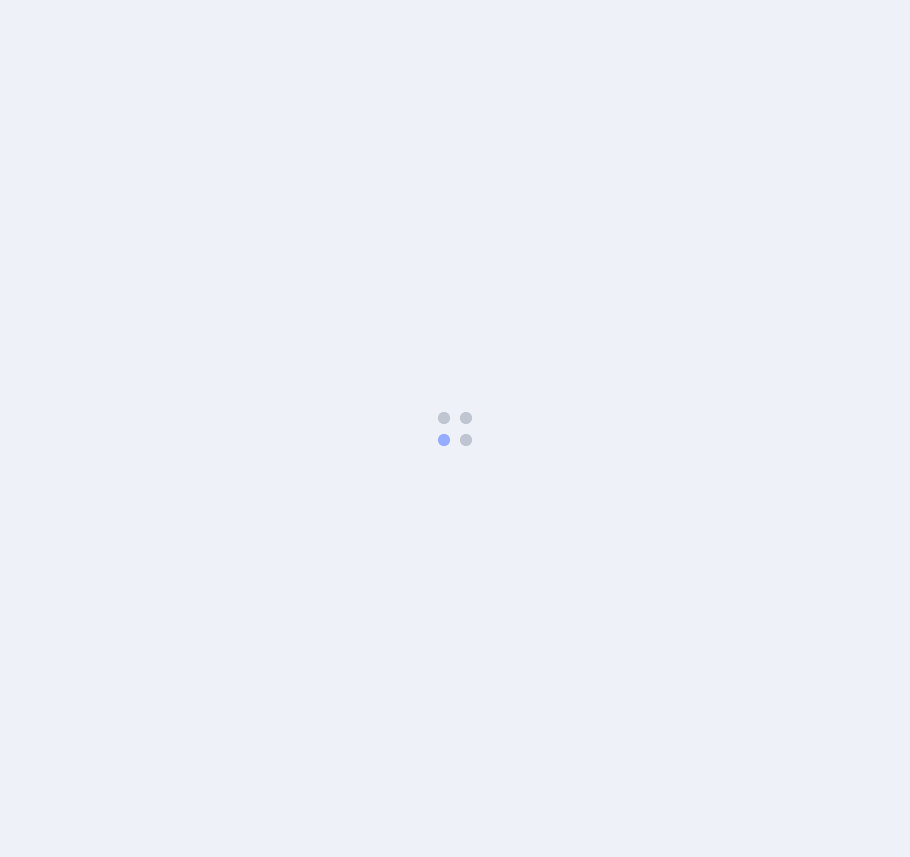 scroll, scrollTop: 0, scrollLeft: 0, axis: both 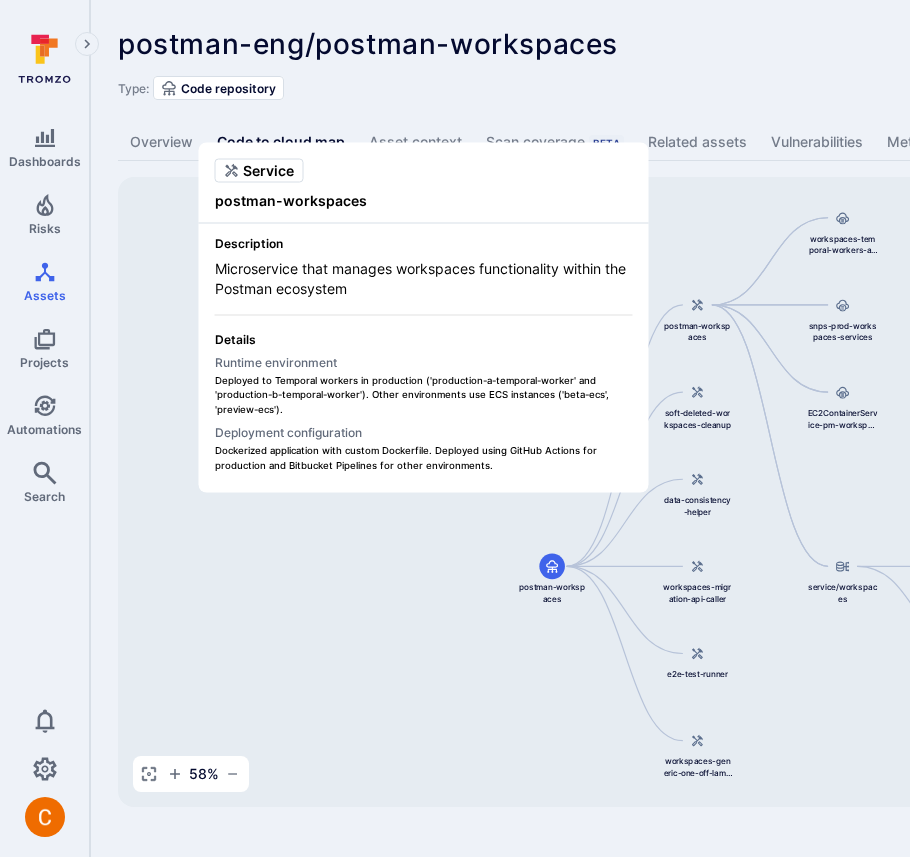 click on "Details" at bounding box center (424, 339) 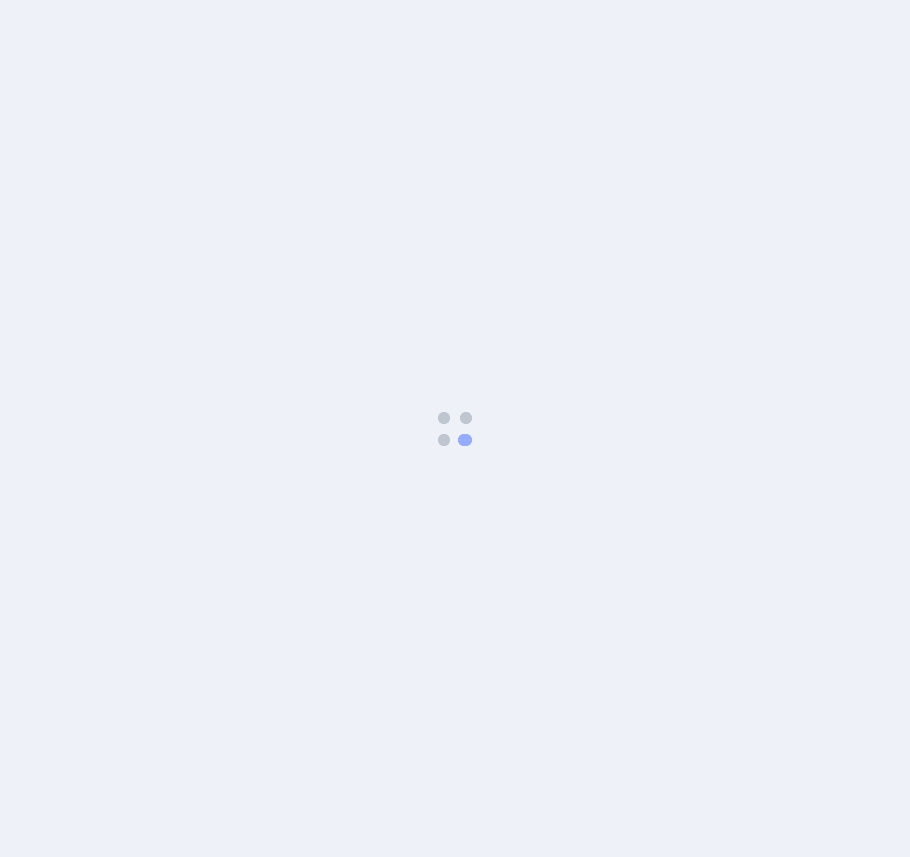 scroll, scrollTop: 0, scrollLeft: 0, axis: both 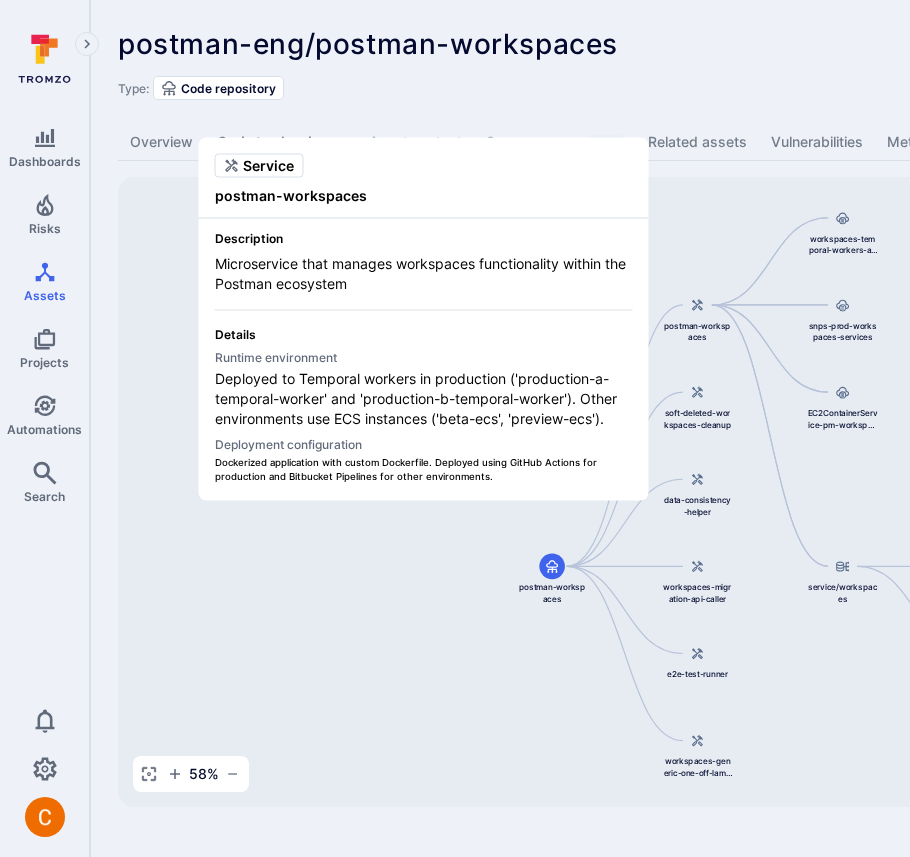 click on "postman-eng/postman-workspaces ...   Show  more Type: Code repository" at bounding box center (765, 64) 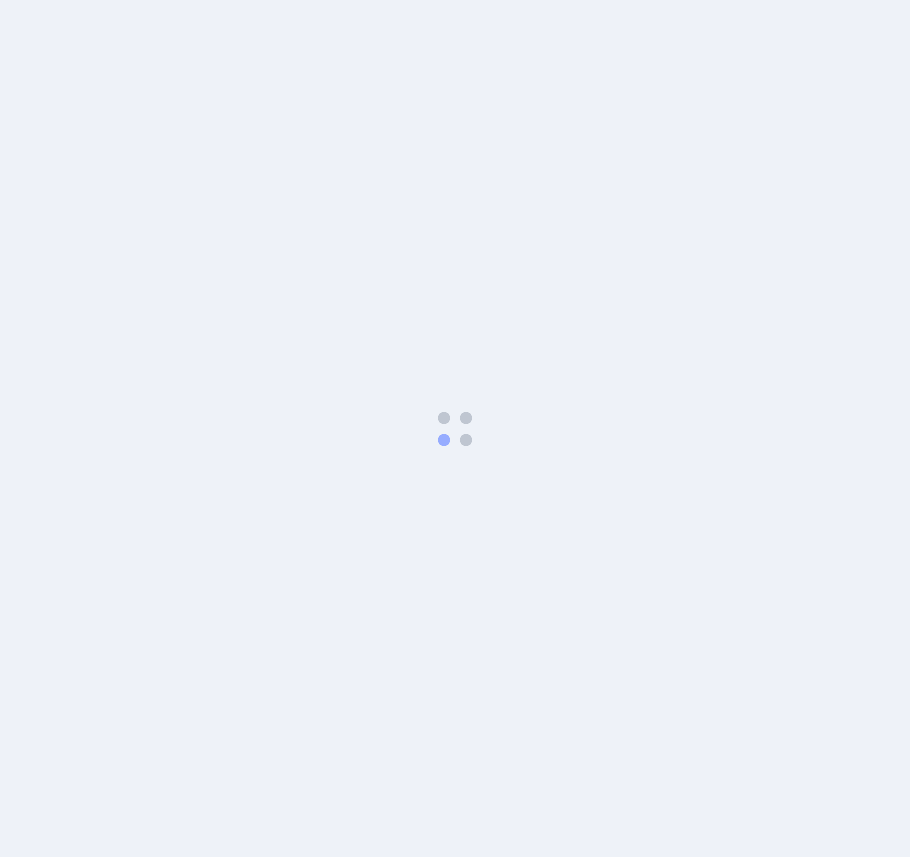 scroll, scrollTop: 0, scrollLeft: 0, axis: both 